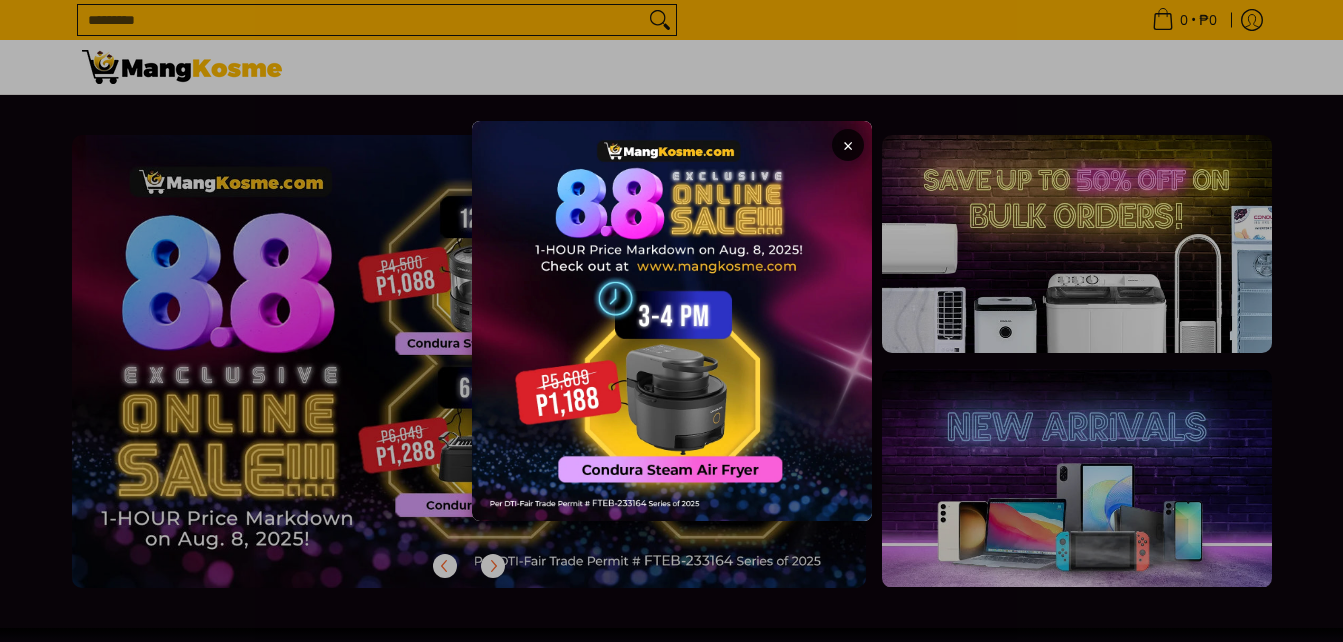 scroll, scrollTop: 0, scrollLeft: 0, axis: both 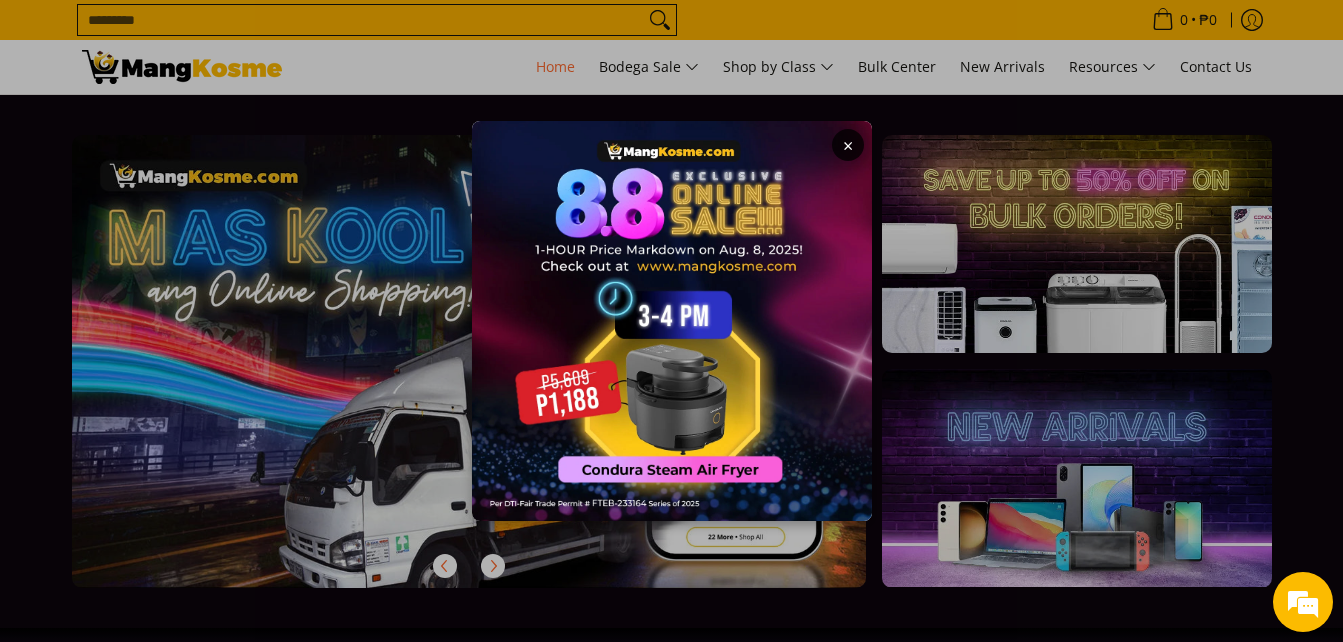 click on "×" at bounding box center (848, 145) 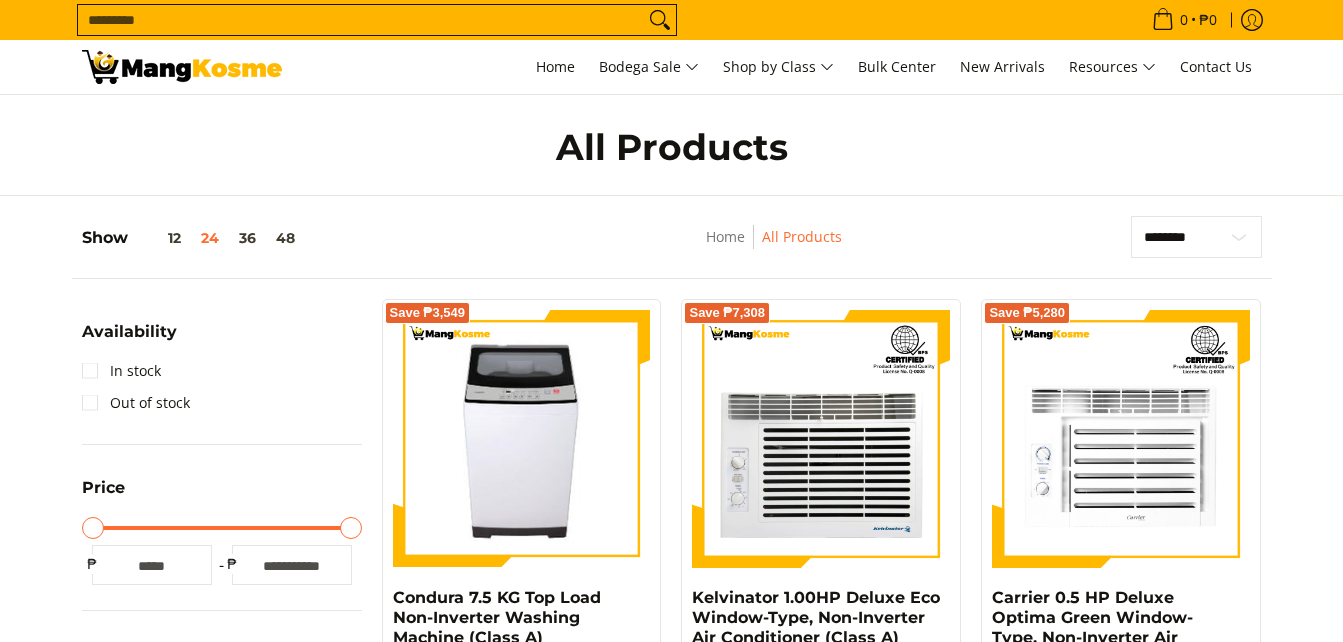 scroll, scrollTop: 0, scrollLeft: 0, axis: both 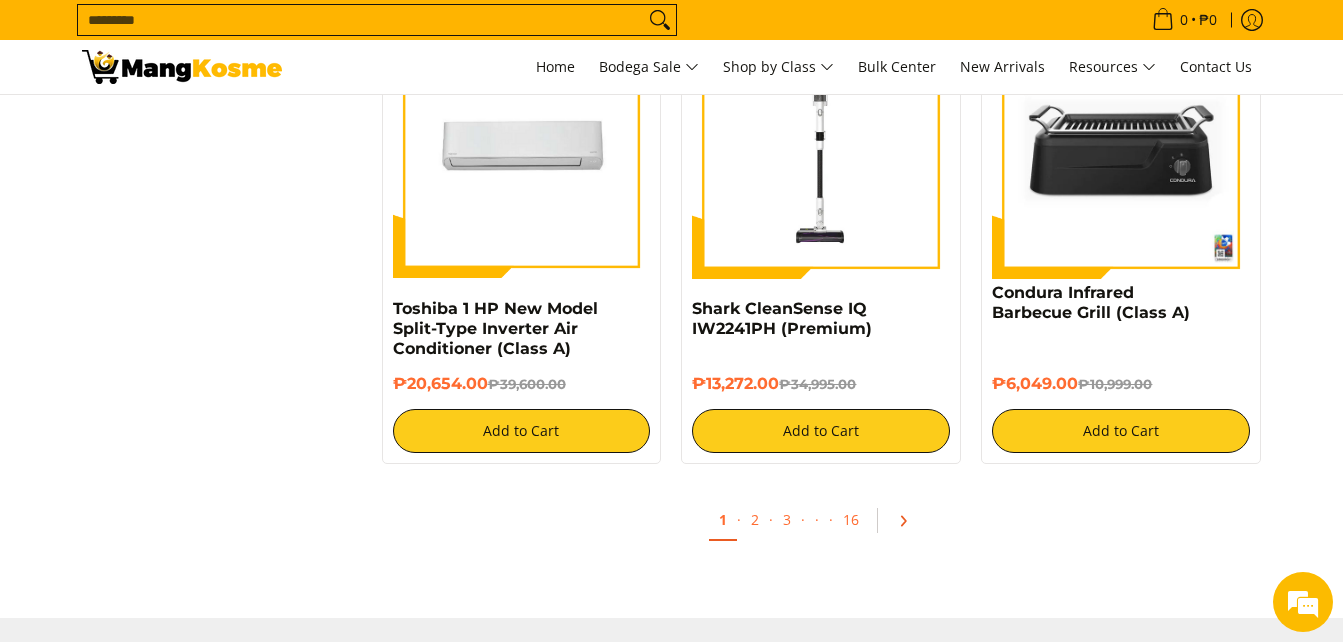 click at bounding box center [910, 521] 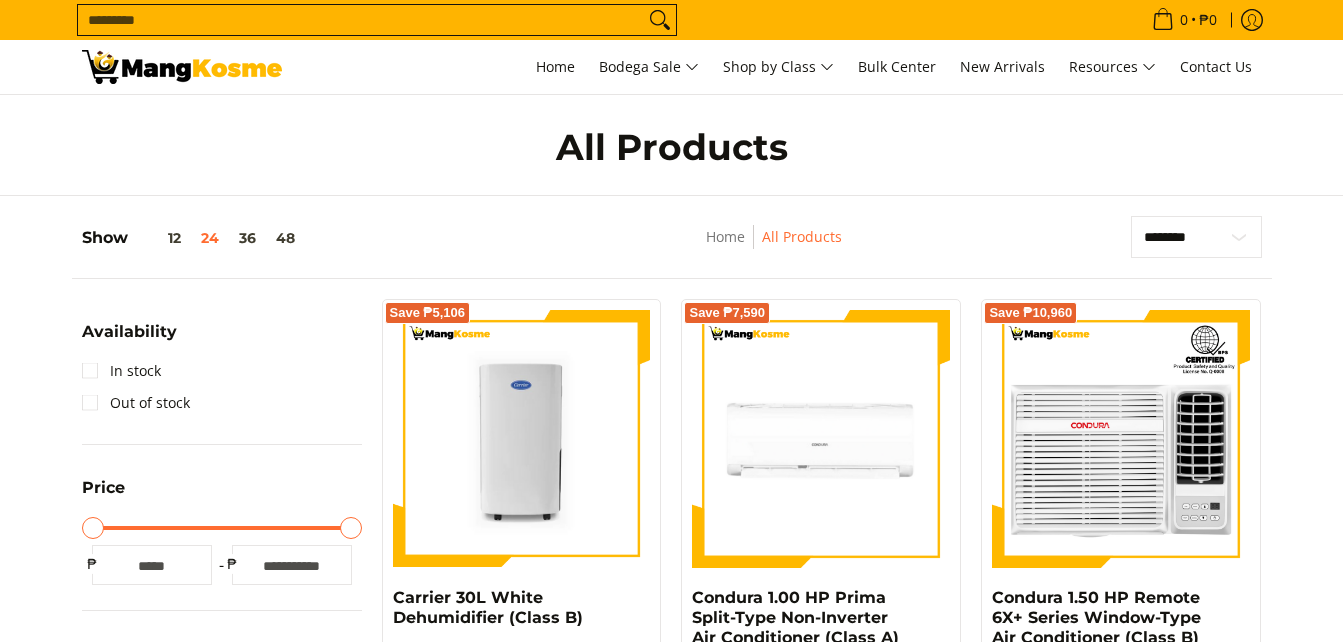 scroll, scrollTop: 0, scrollLeft: 0, axis: both 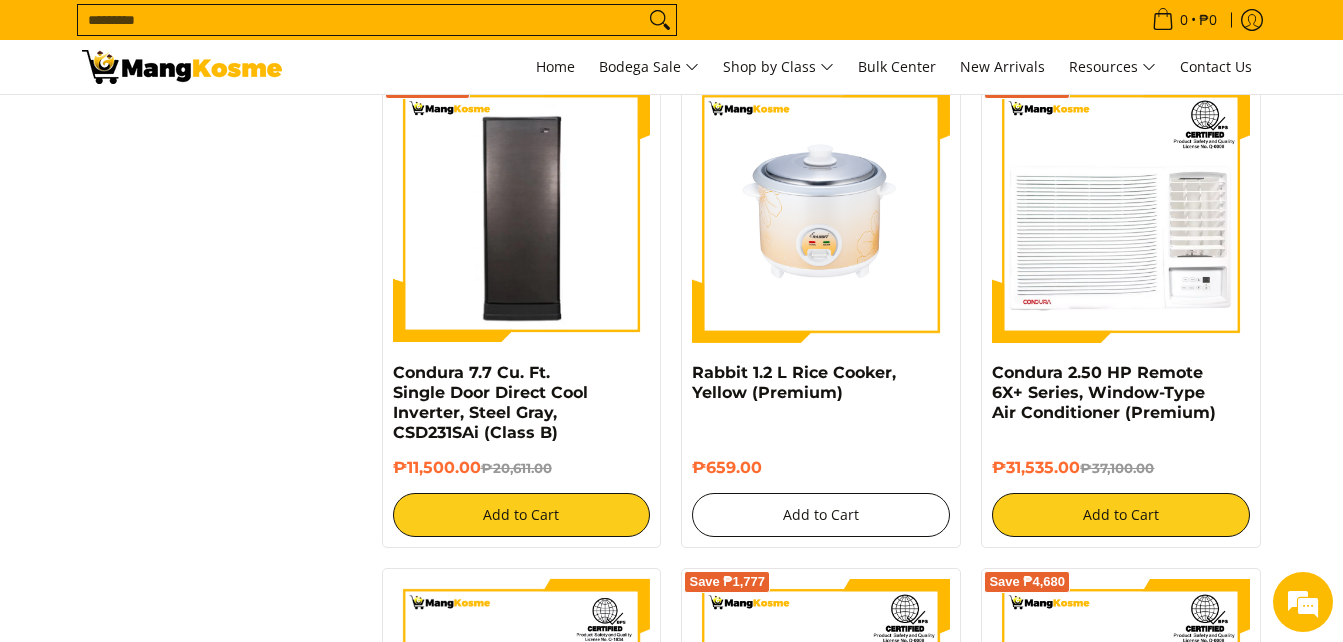 click on "Add to Cart" at bounding box center [821, 515] 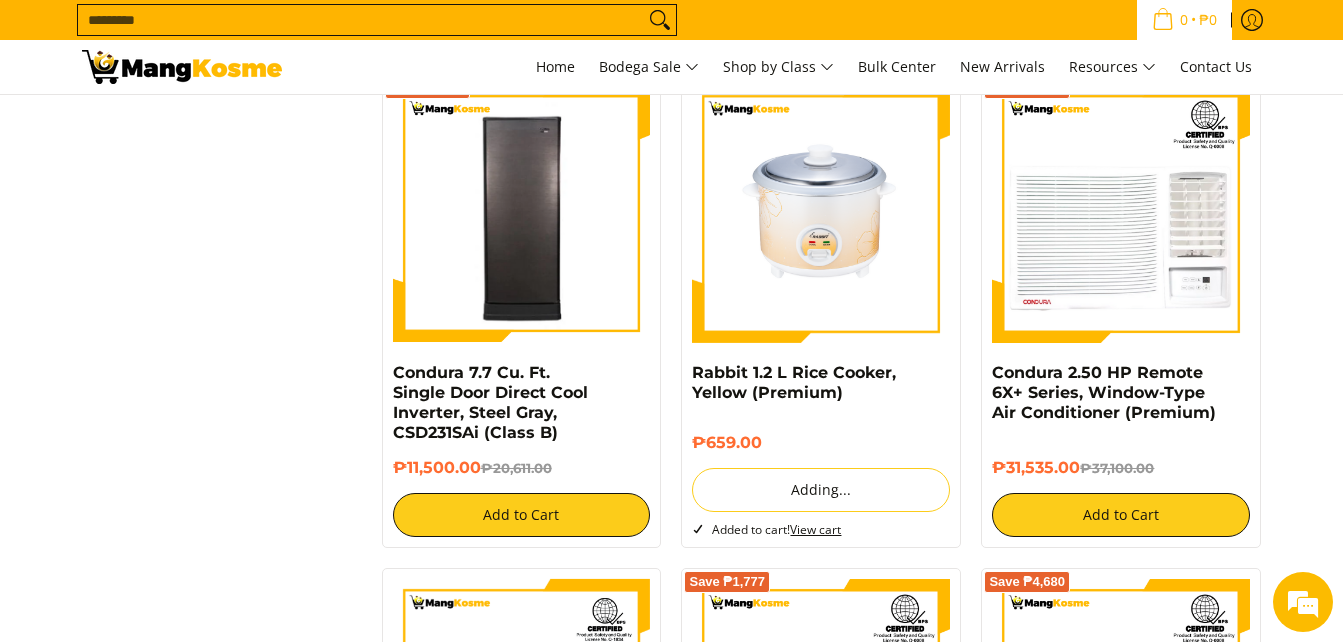 scroll, scrollTop: 3114, scrollLeft: 0, axis: vertical 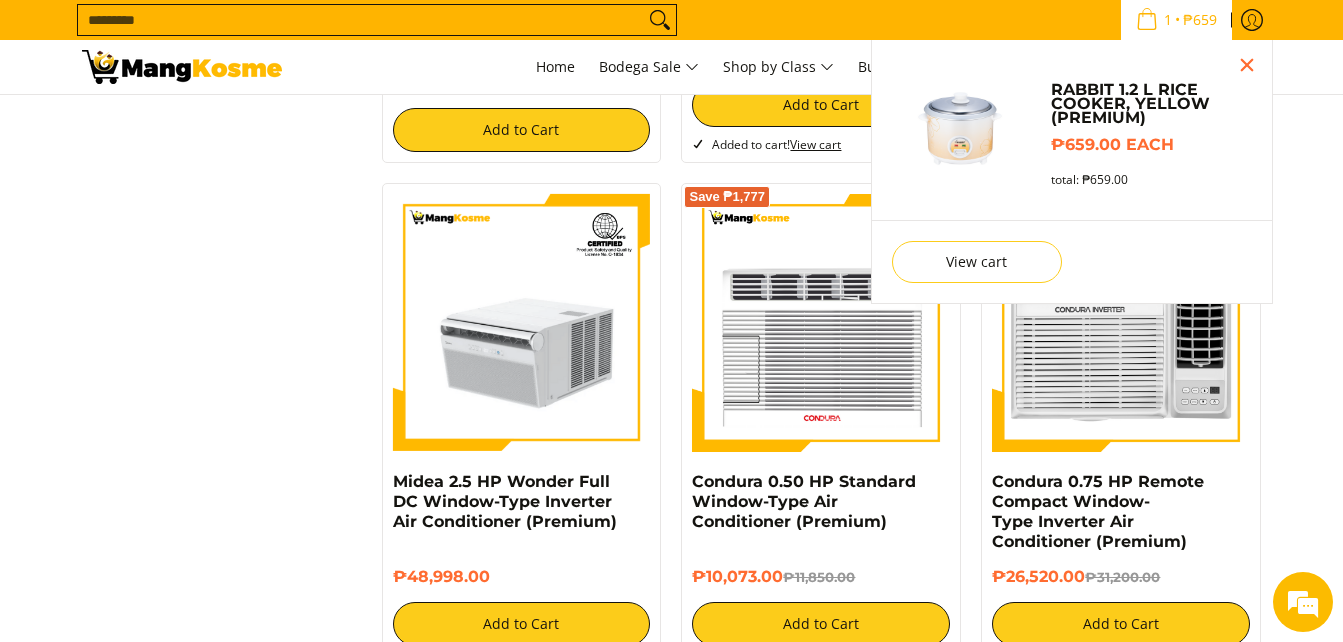 click on "Save
₱5,106
Carrier 30L White Dehumidifier (Class B)
₱11,893.00  ₱16,999.00
Add to Cart
Save
₱7,590
Condura 1.00 HP Prima Split-Type Non-Inverter Air Conditioner (Class A)" at bounding box center [822, -1242] 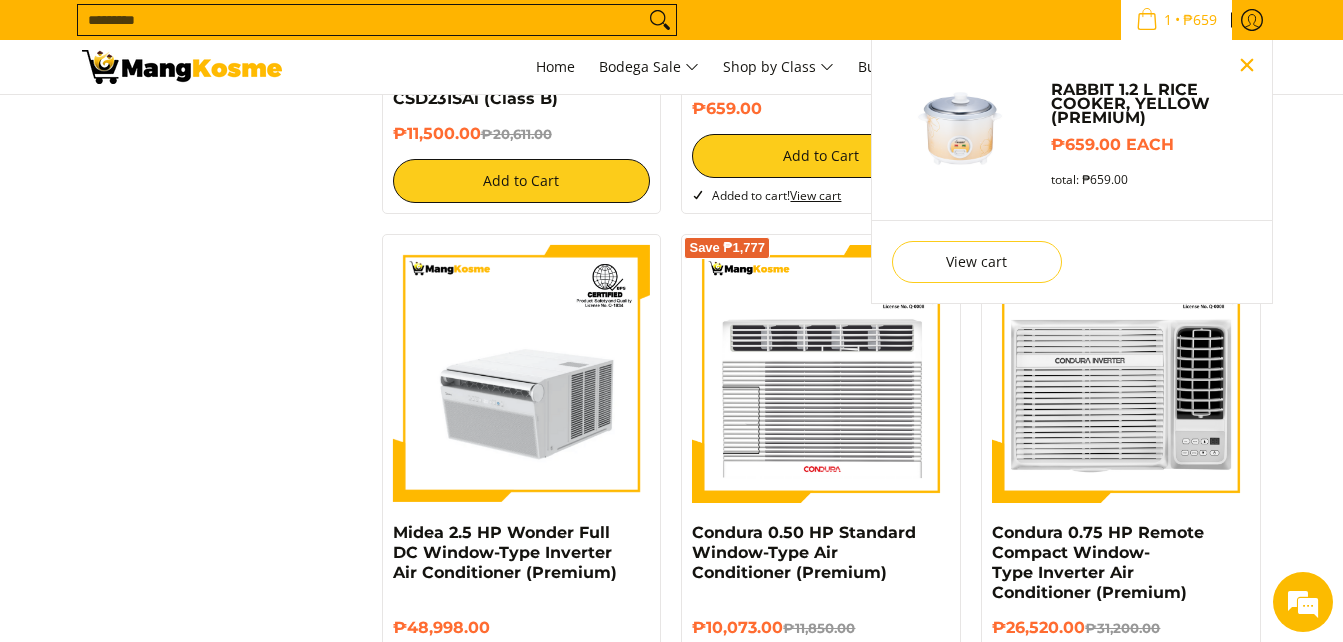 click at bounding box center (1247, 65) 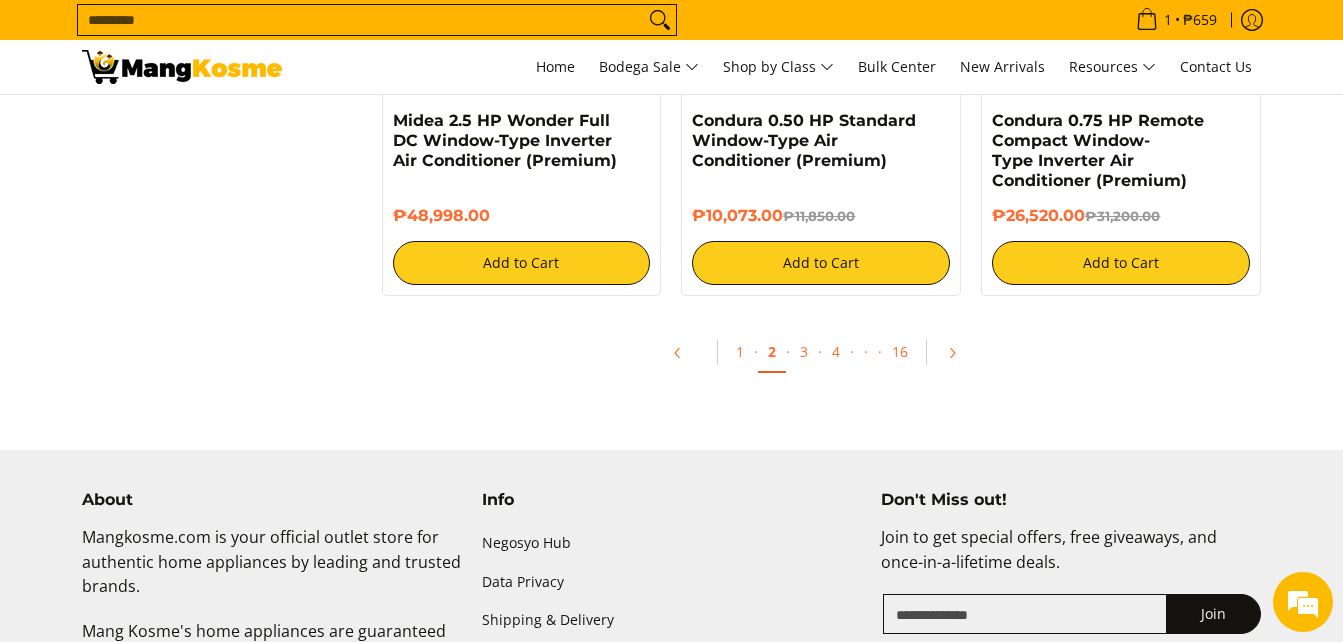 scroll, scrollTop: 3634, scrollLeft: 0, axis: vertical 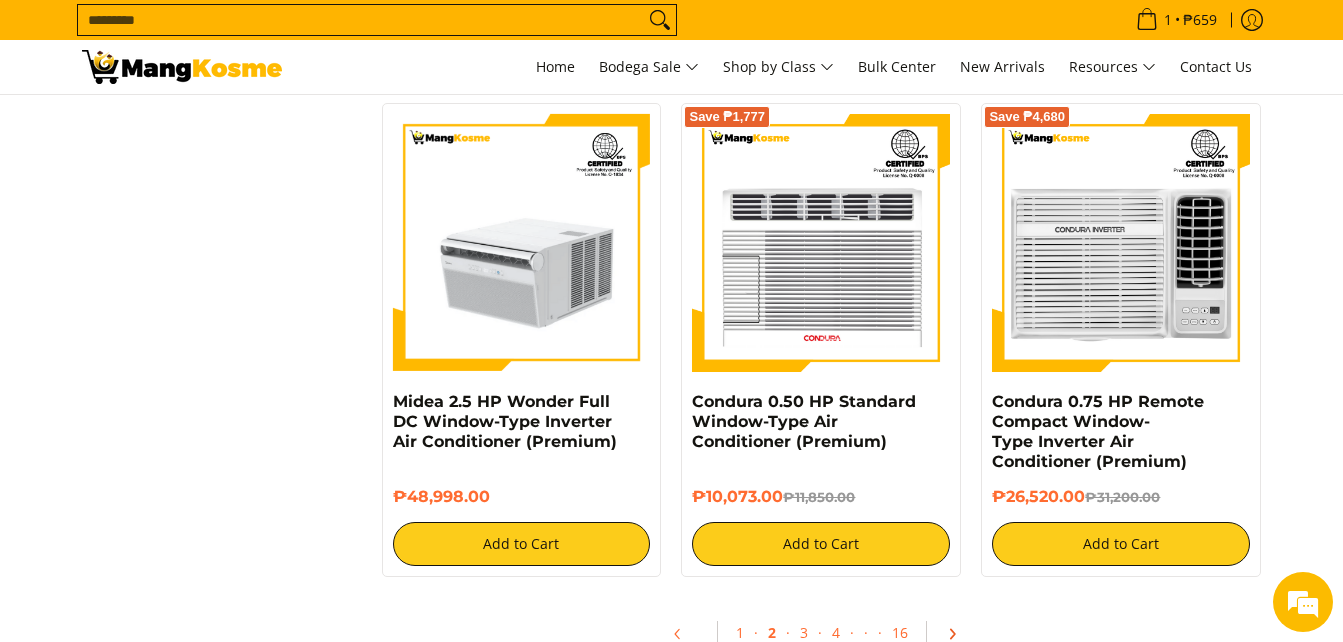 click at bounding box center [959, 634] 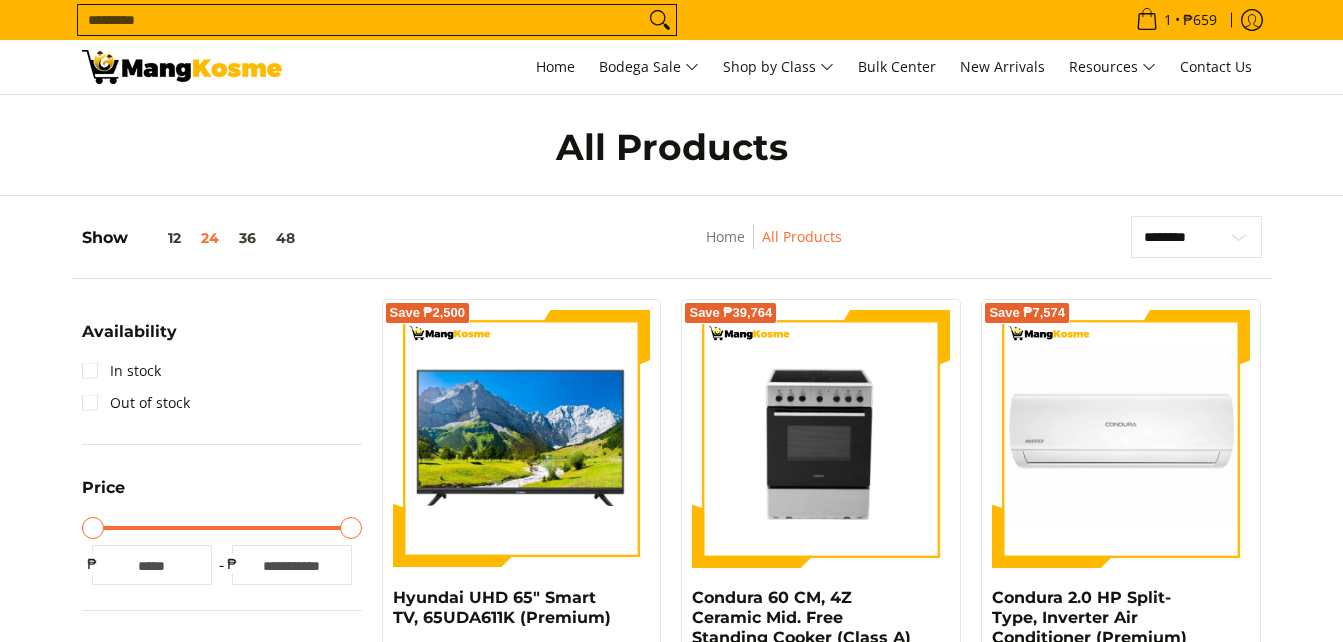 scroll, scrollTop: 0, scrollLeft: 0, axis: both 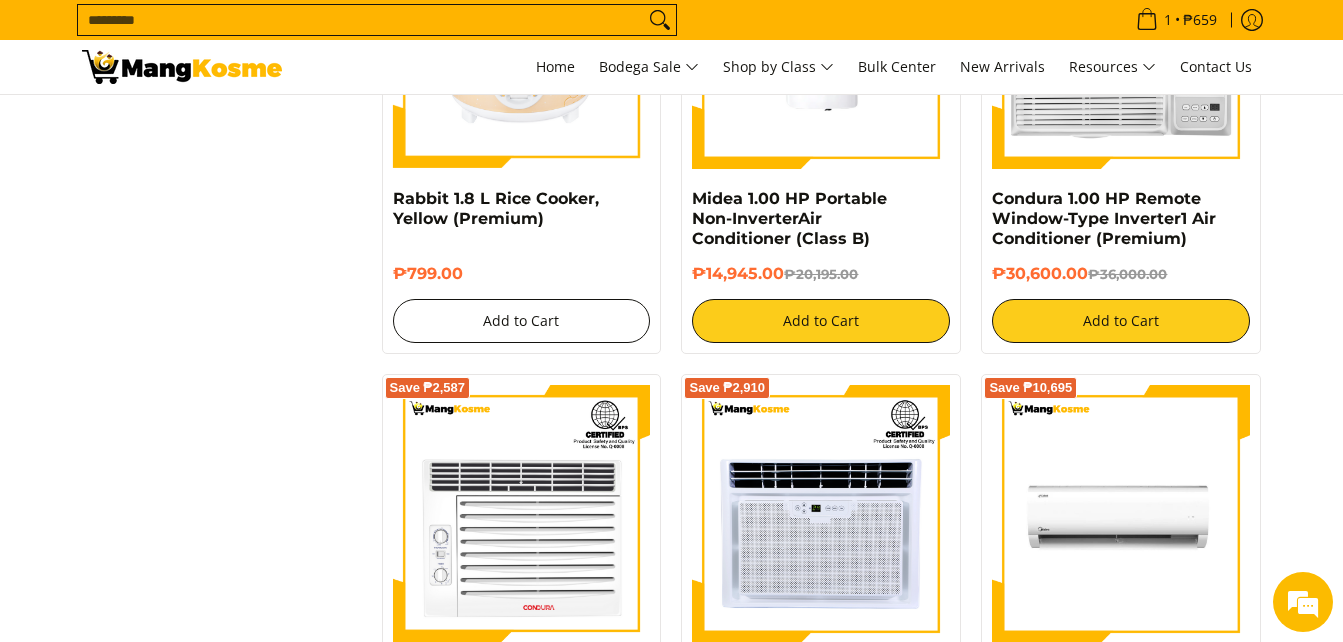 click on "Add to Cart" at bounding box center [522, 321] 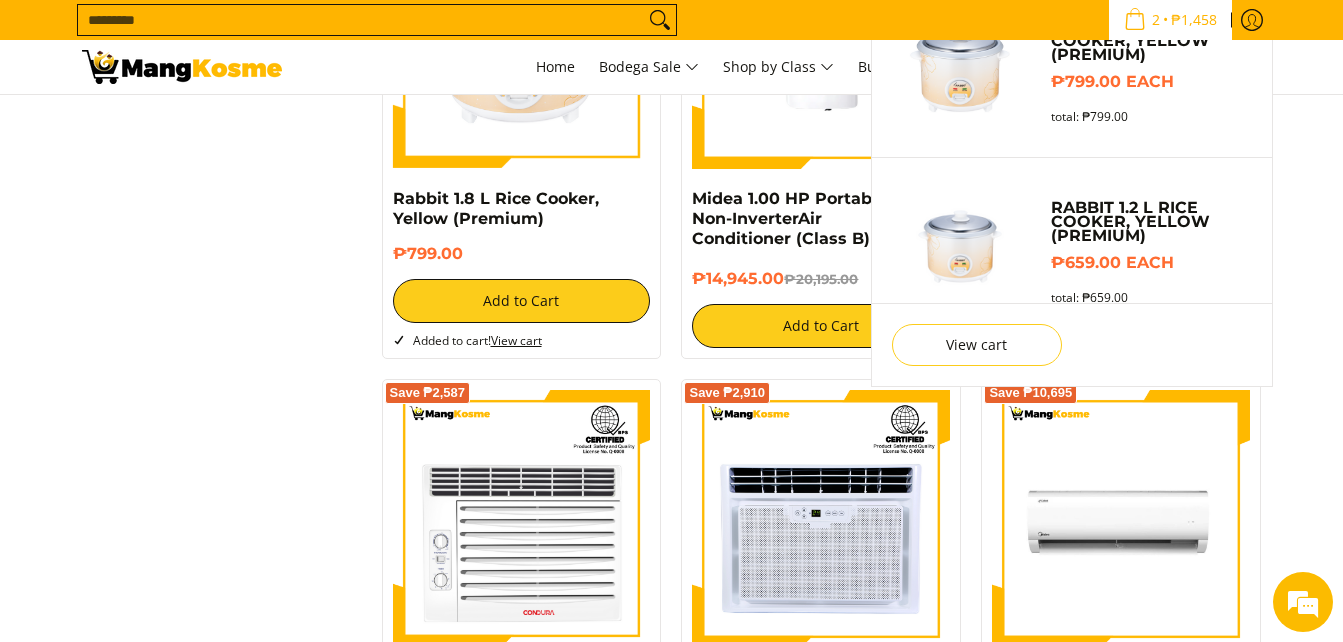 scroll, scrollTop: 85, scrollLeft: 0, axis: vertical 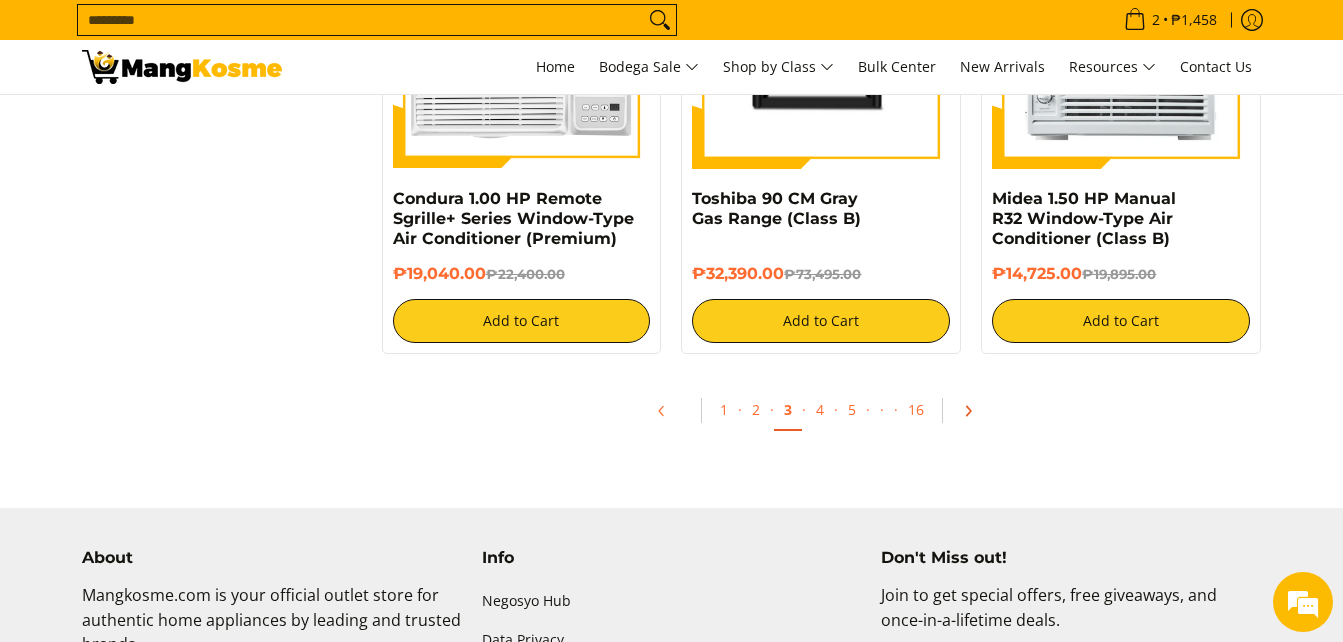 click 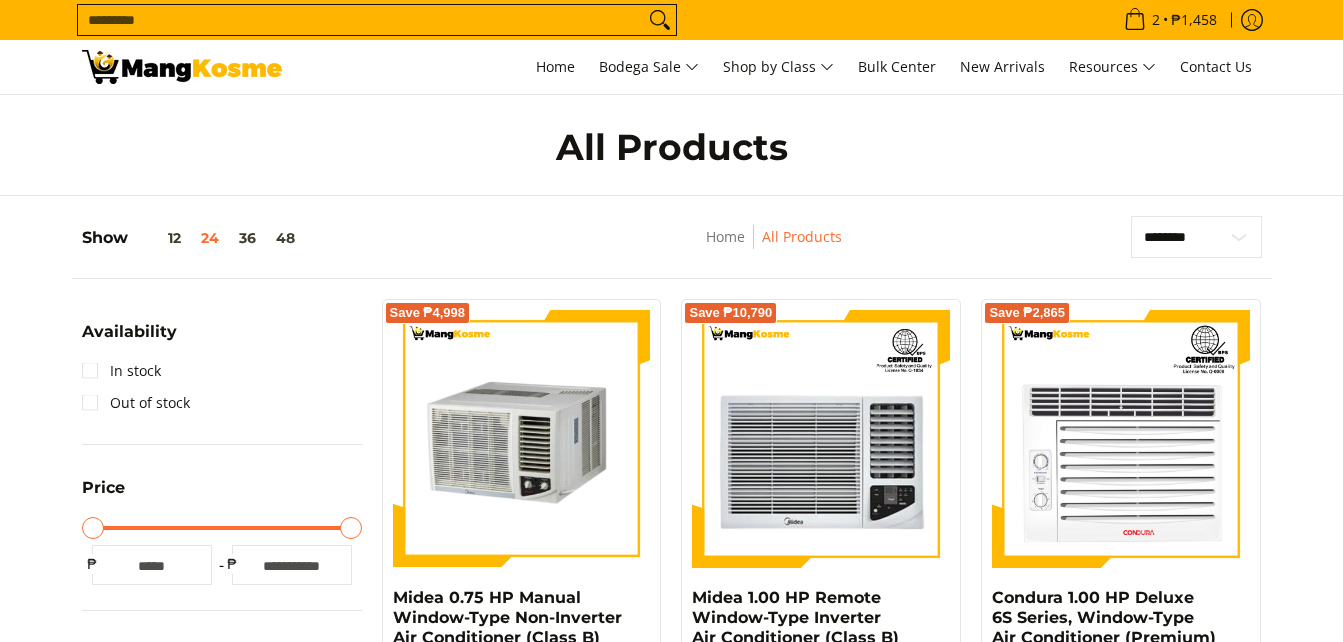 scroll, scrollTop: 0, scrollLeft: 0, axis: both 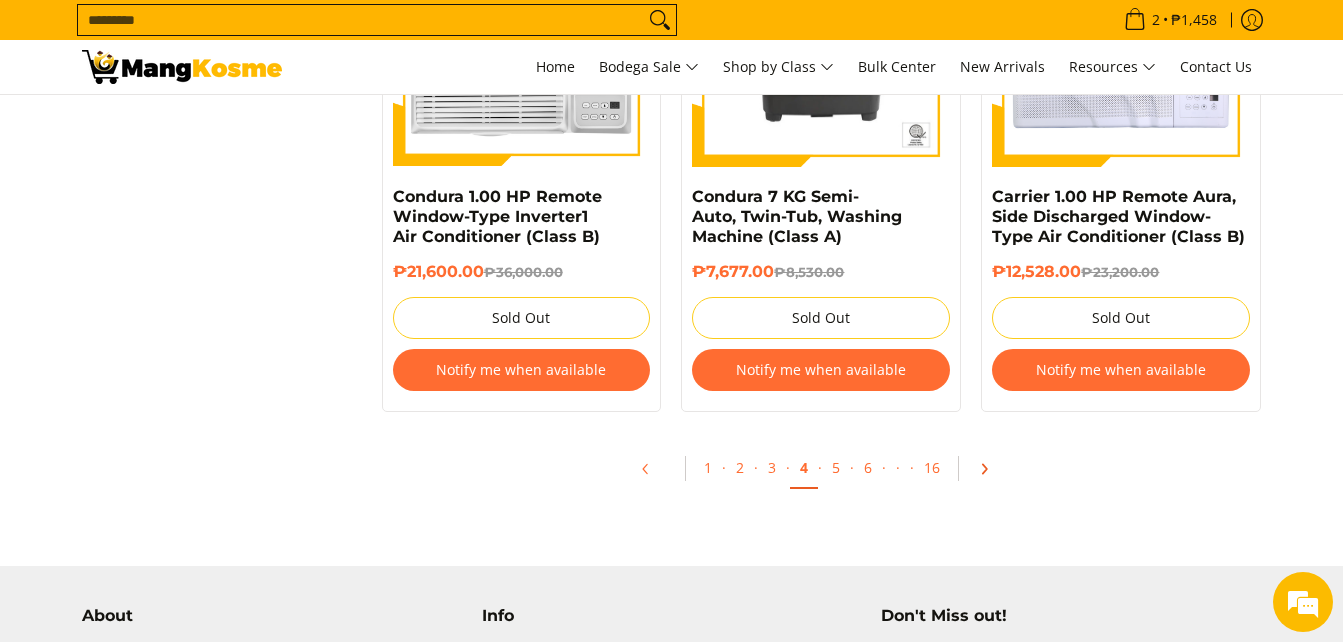 click 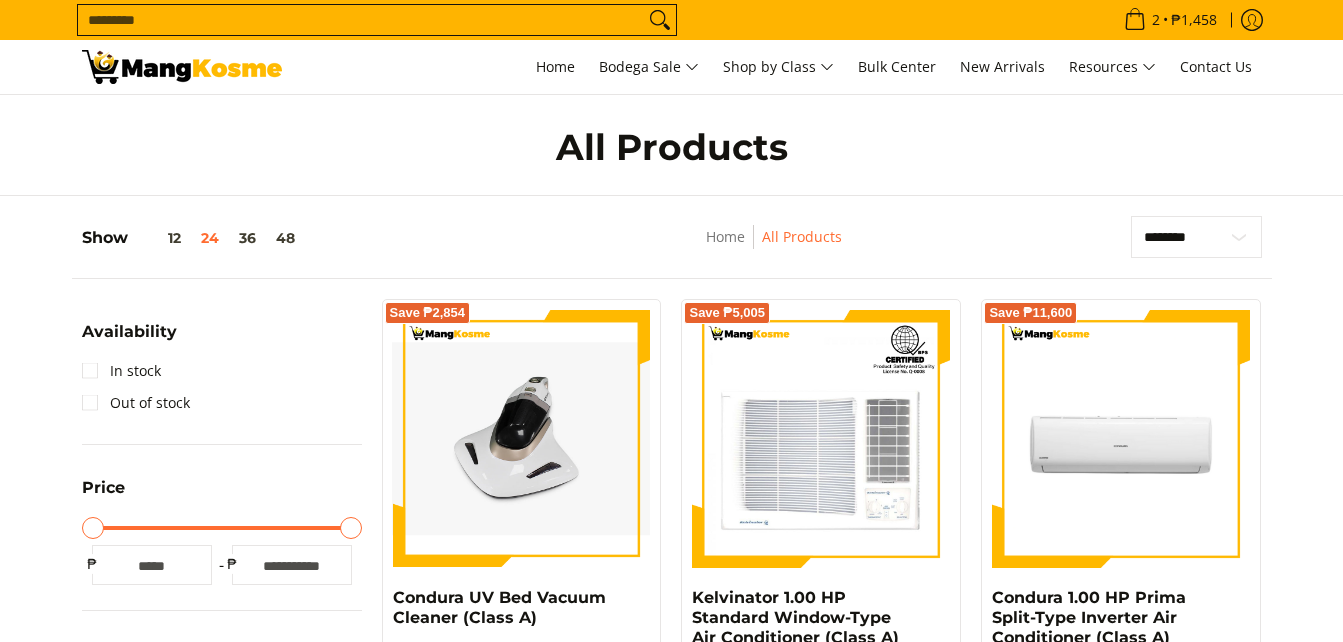 scroll, scrollTop: 0, scrollLeft: 0, axis: both 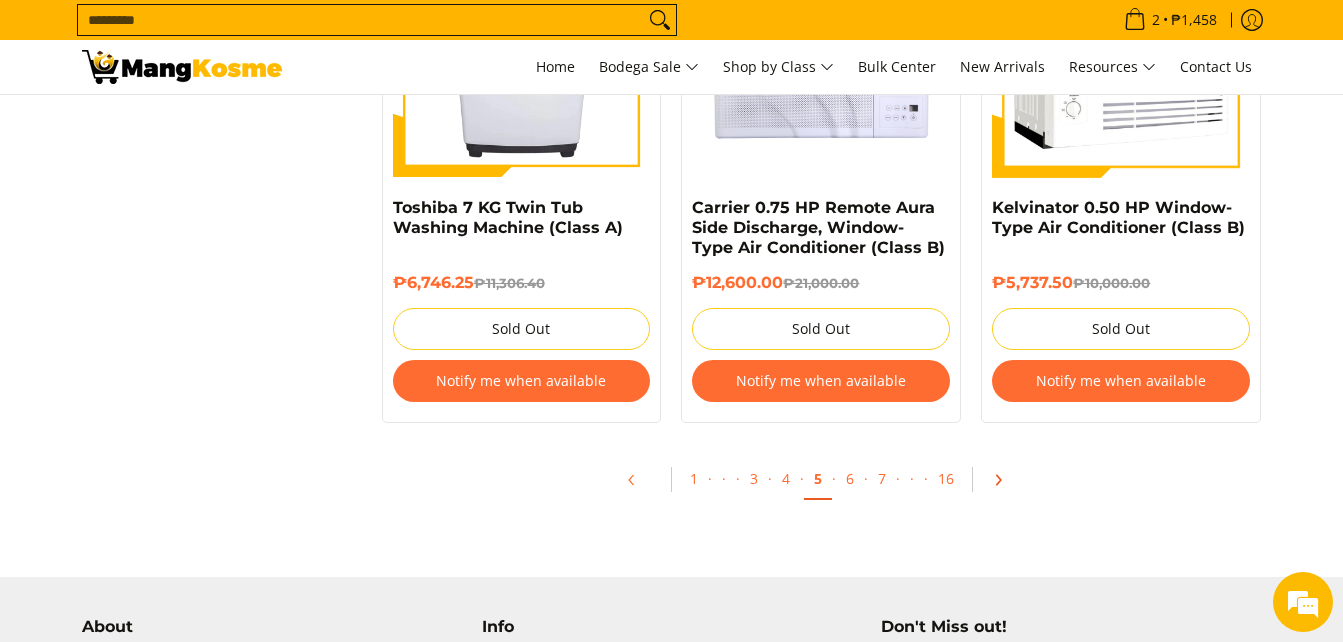 click 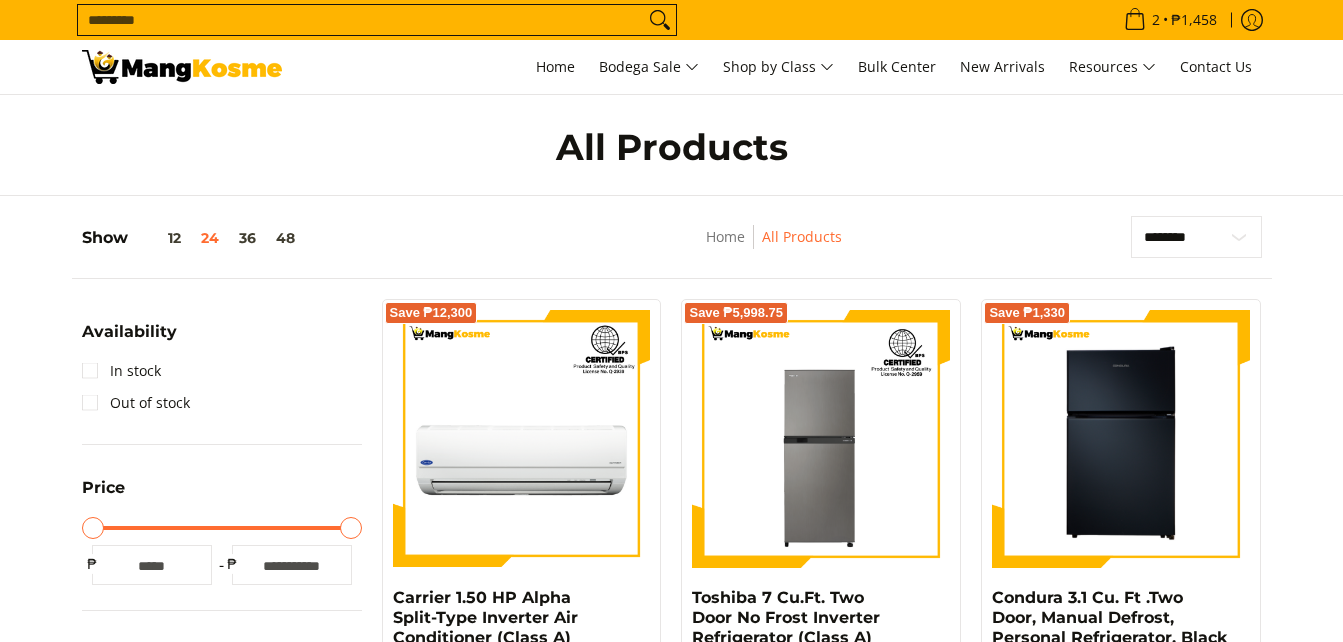 scroll, scrollTop: 0, scrollLeft: 0, axis: both 